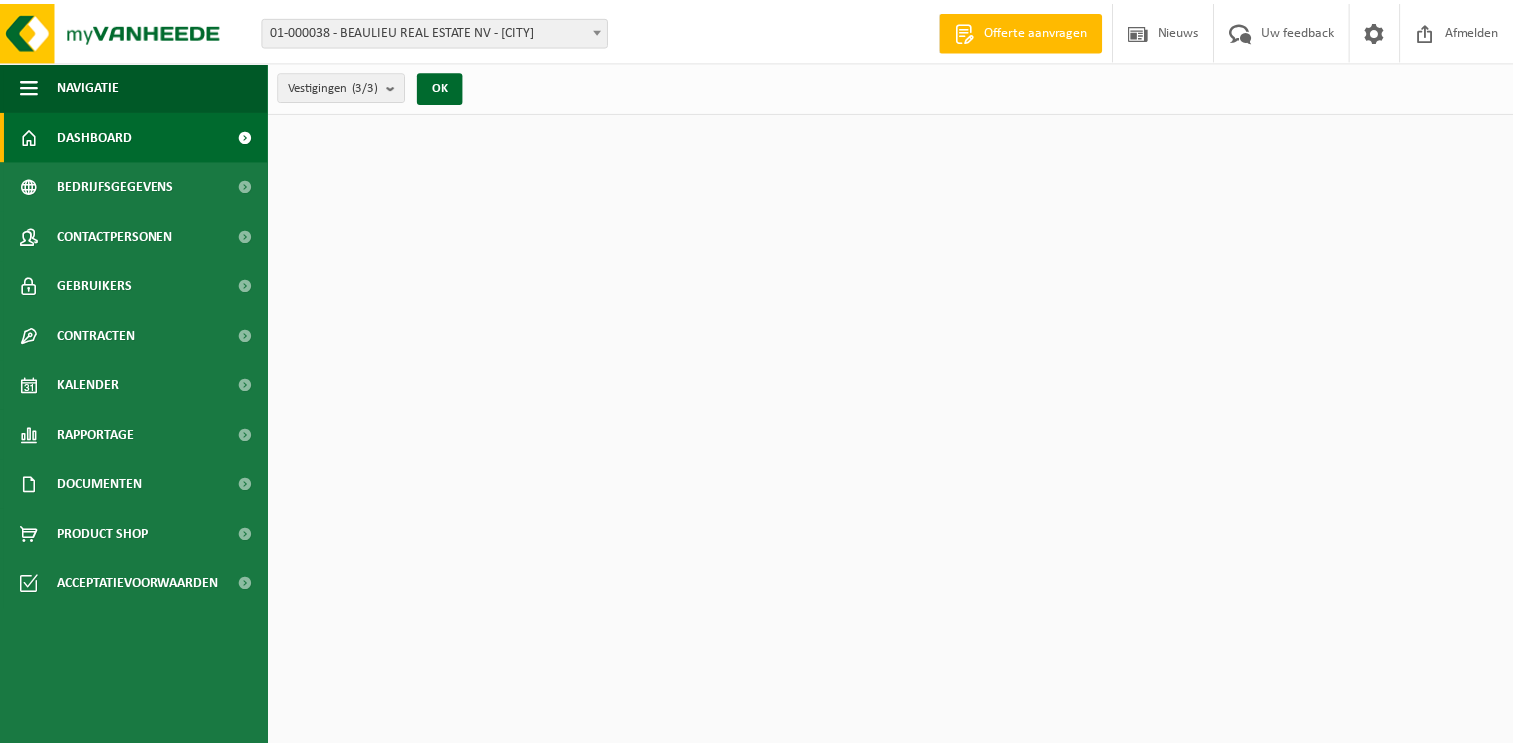 scroll, scrollTop: 0, scrollLeft: 0, axis: both 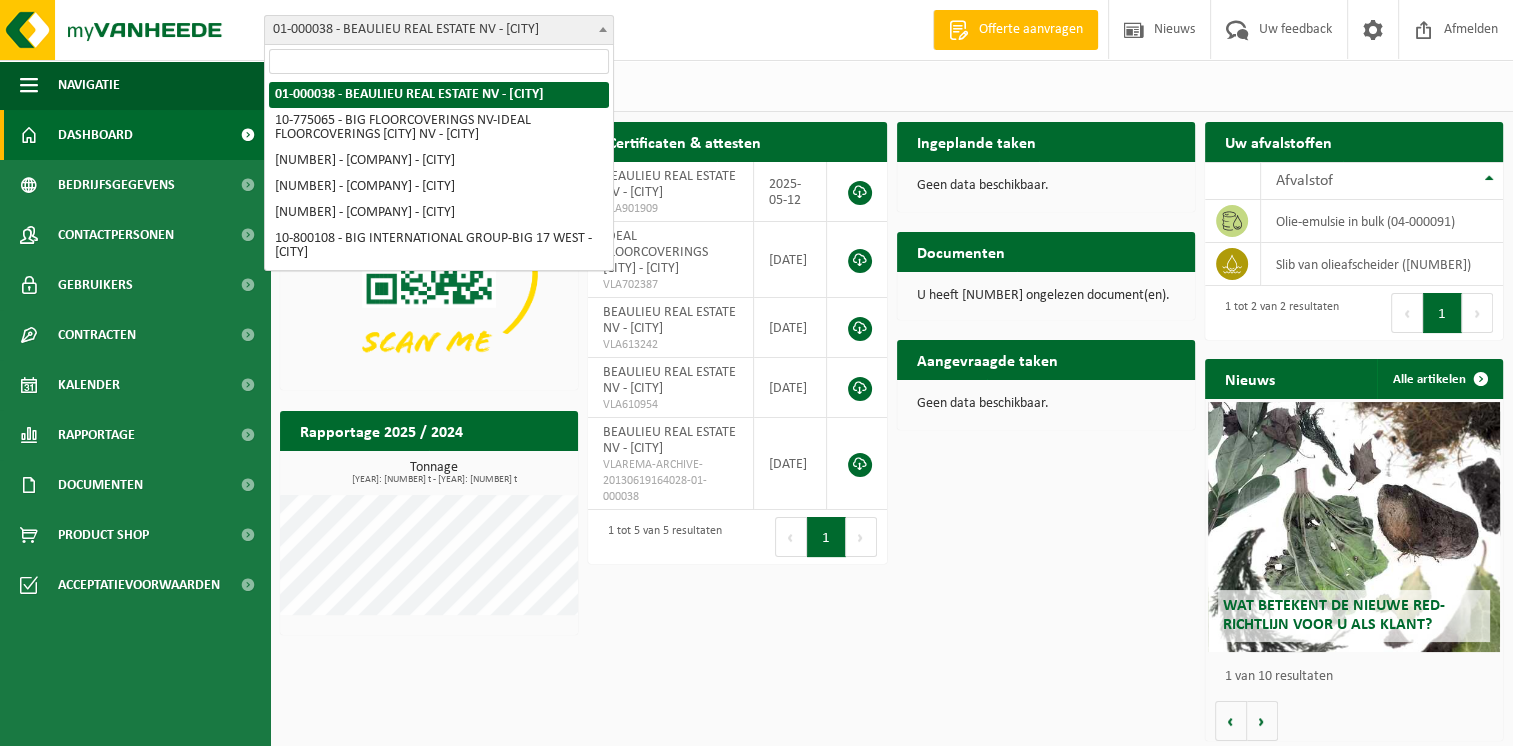 click on "Vestiging:       [NUMBER] - [COMPANY] - [CITY] [NUMBER] - [COMPANY] - [CITY] [NUMBER] - [COMPANY] - [CITY] [NUMBER] - [COMPANY] - [CITY] [NUMBER] - [COMPANY] - [CITY]         Welkom  [FIRST] [LAST]         Offerte aanvragen         Nieuws         Uw feedback               Afmelden                     Navigatie                 Offerte aanvragen         Nieuws         Uw feedback               Afmelden                 Dashboard               Bedrijfsgegevens               Contactpersonen               Gebruikers               Contracten               Actieve contracten             Historiek contracten                 Kalender               Rapportage               In grafiekvorm             In lijstvorm                 Documenten               Facturen" at bounding box center [756, 375] 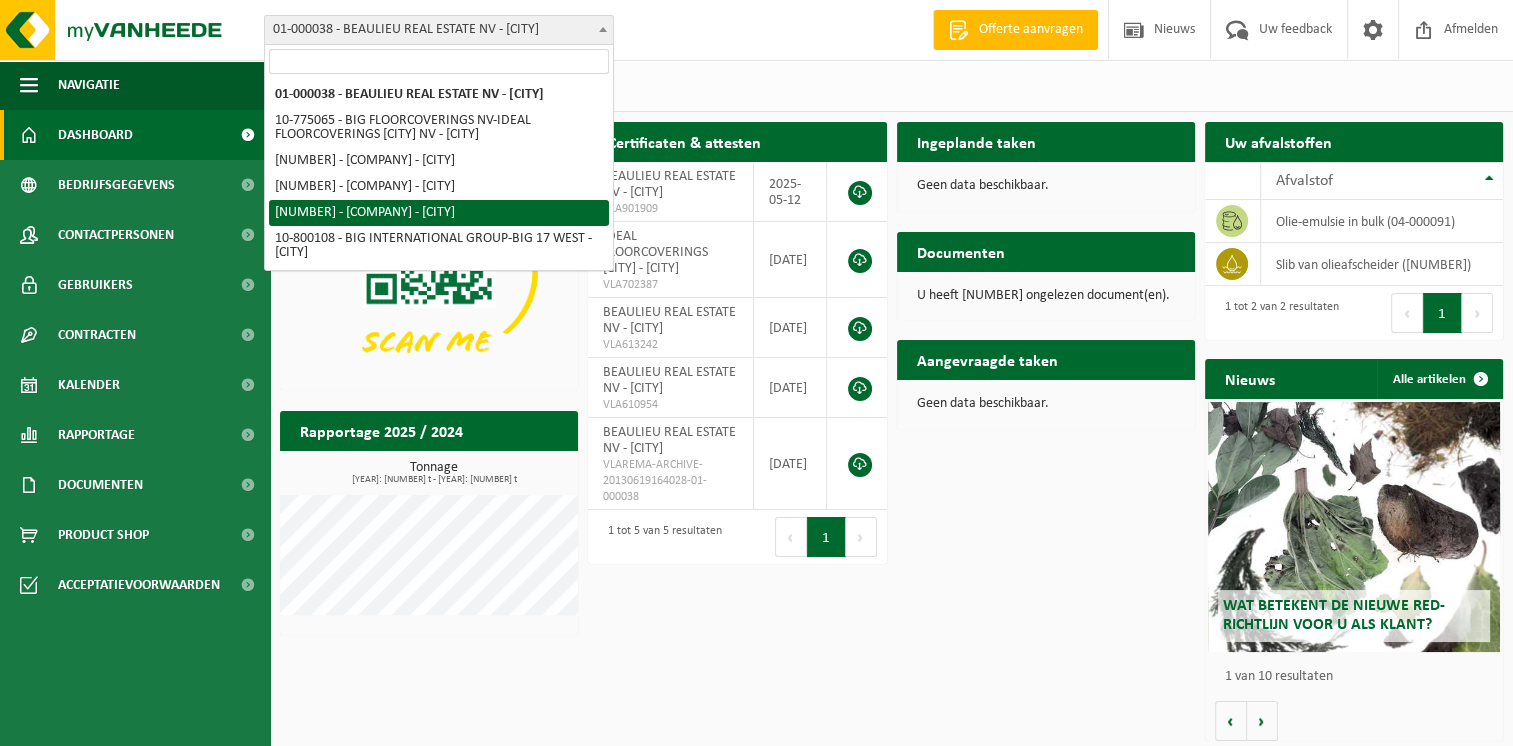 select on "34248" 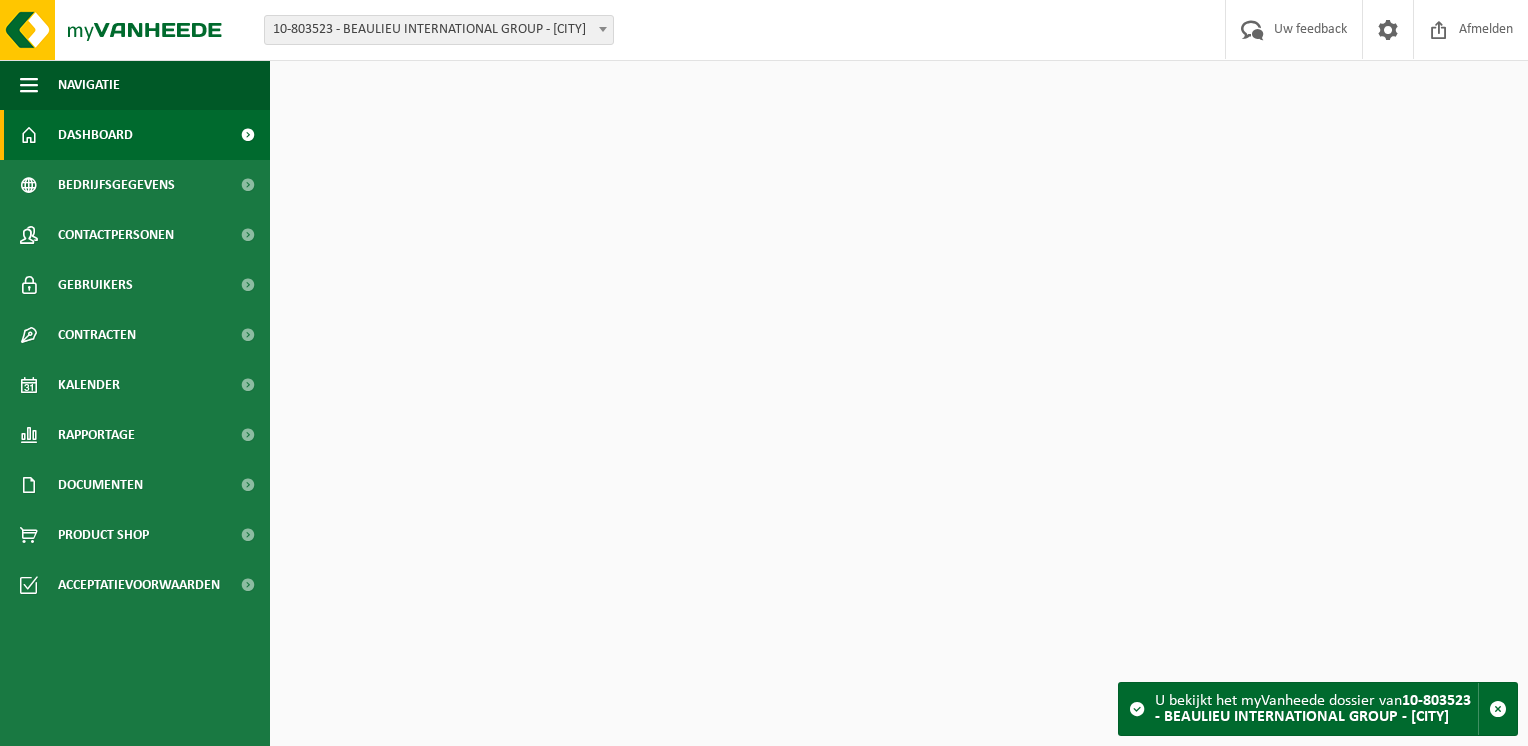 scroll, scrollTop: 0, scrollLeft: 0, axis: both 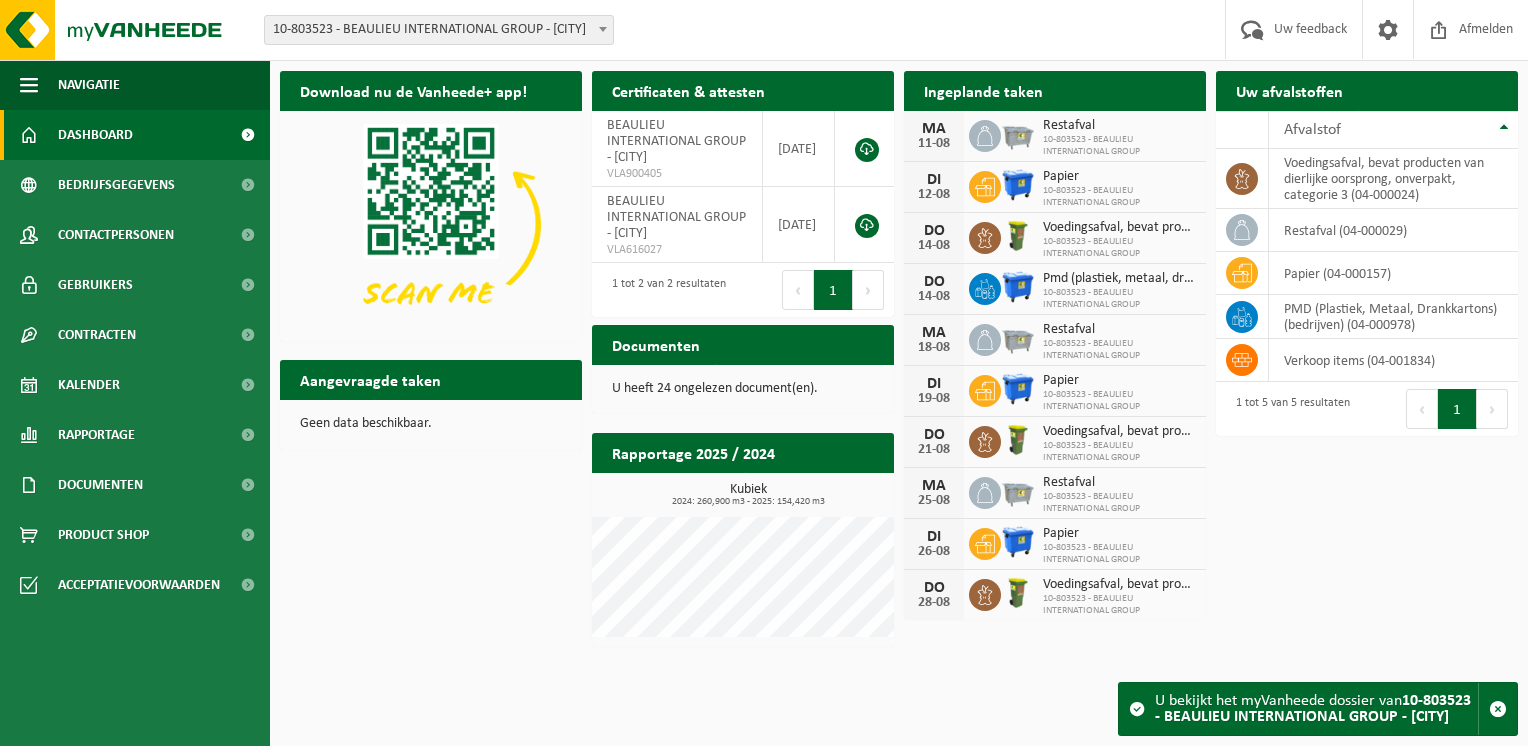click on "U heeft 24 ongelezen document(en)." at bounding box center [743, 389] 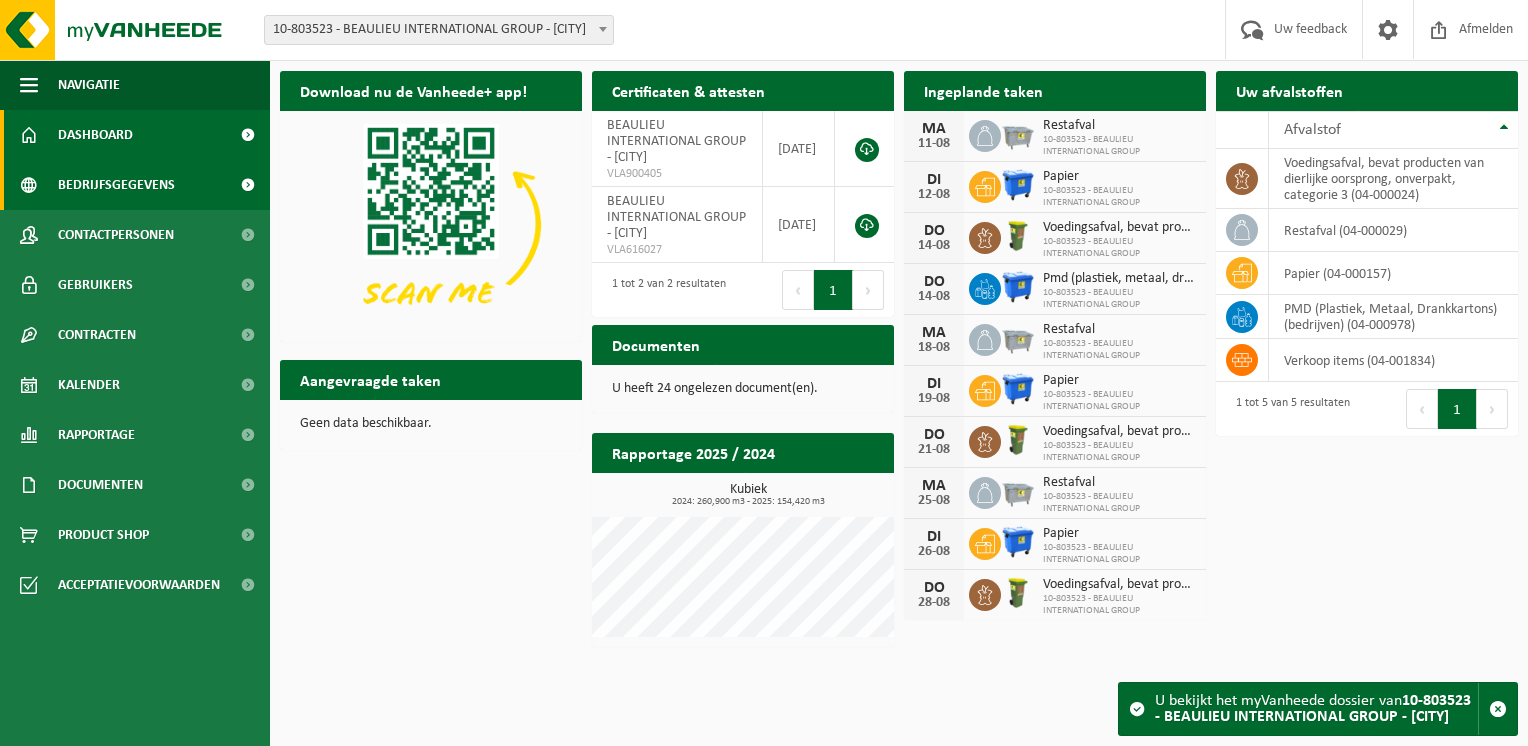 click on "Bedrijfsgegevens" at bounding box center [116, 185] 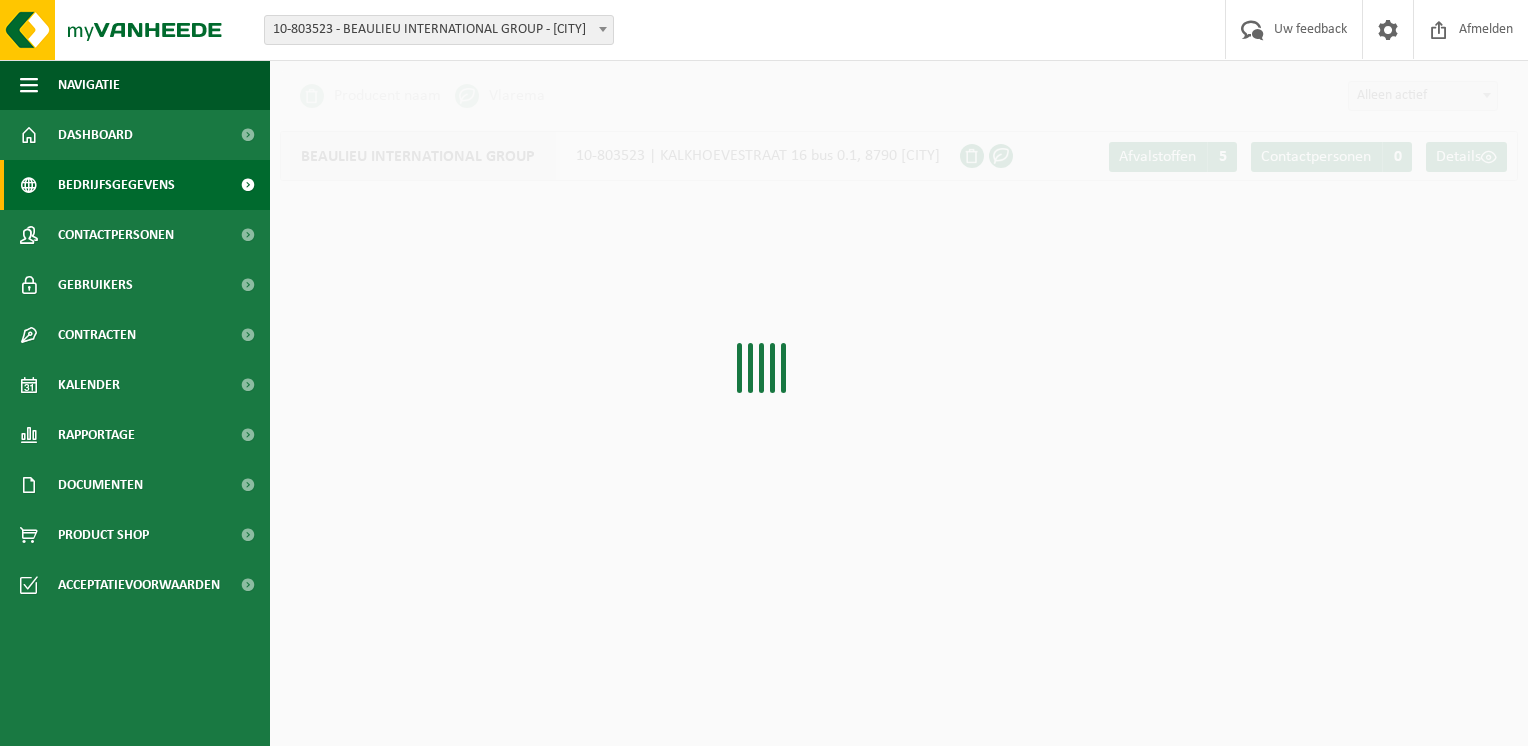 scroll, scrollTop: 0, scrollLeft: 0, axis: both 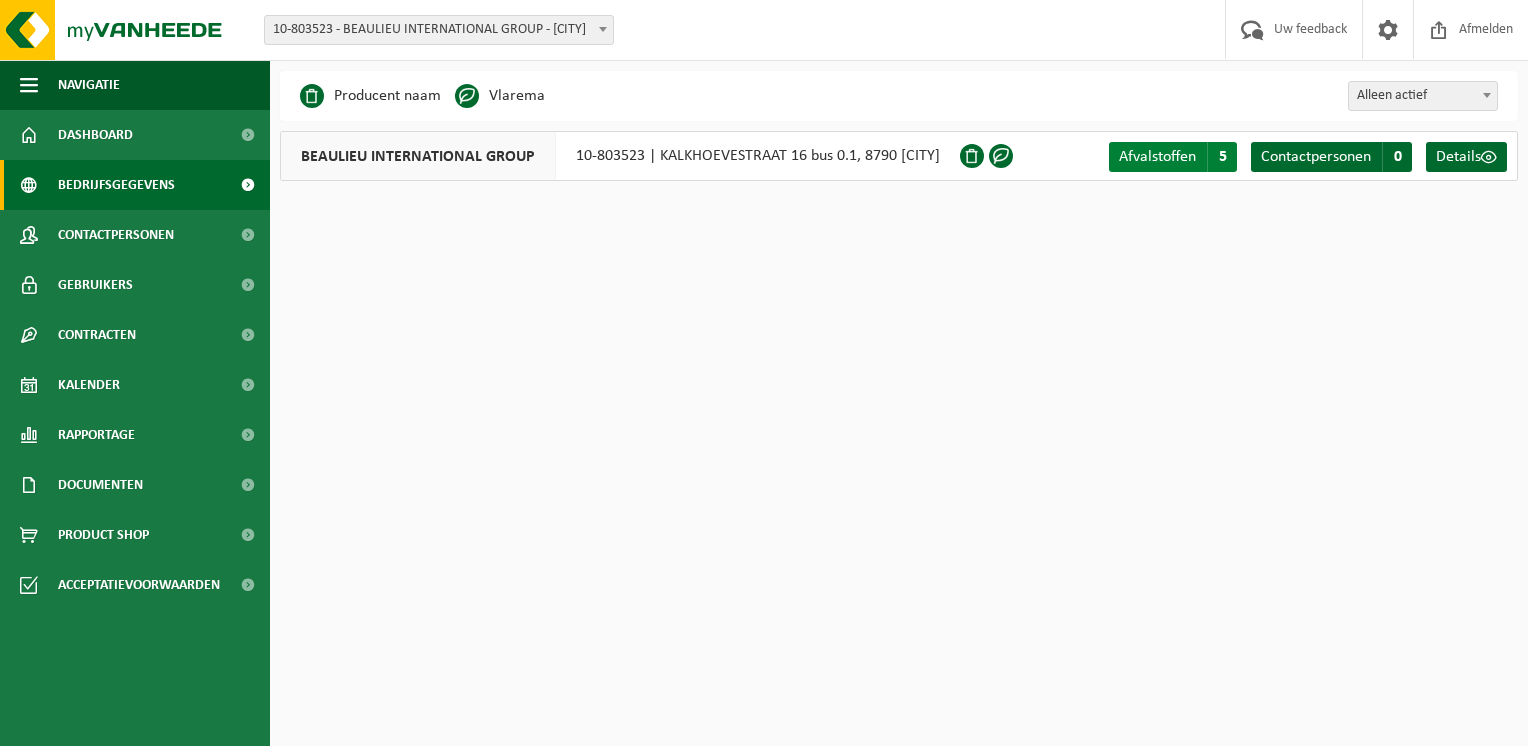 click on "Afvalstoffen" at bounding box center [1157, 157] 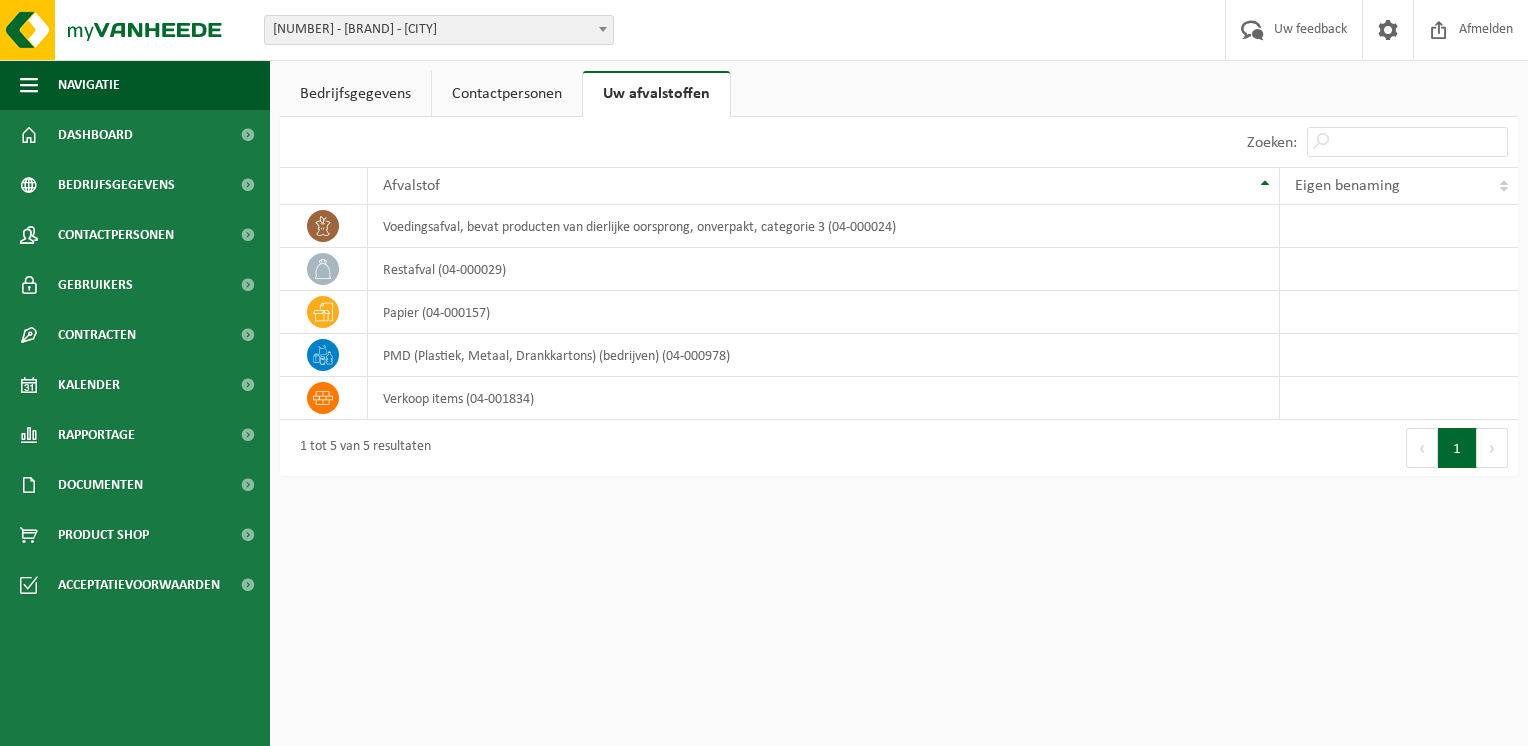 scroll, scrollTop: 0, scrollLeft: 0, axis: both 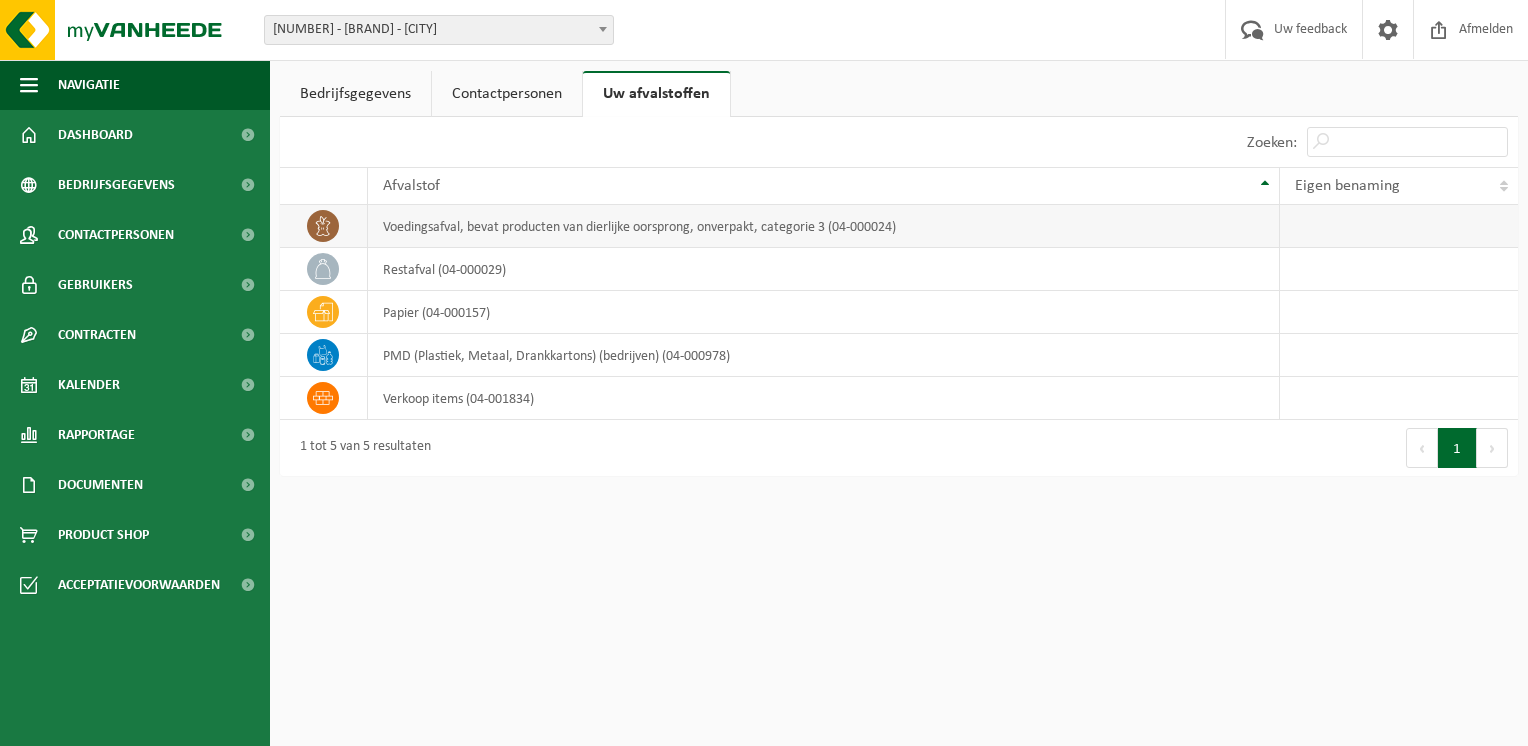 click on "voedingsafval, bevat producten van dierlijke oorsprong, onverpakt, categorie 3 (04-000024)" at bounding box center (824, 226) 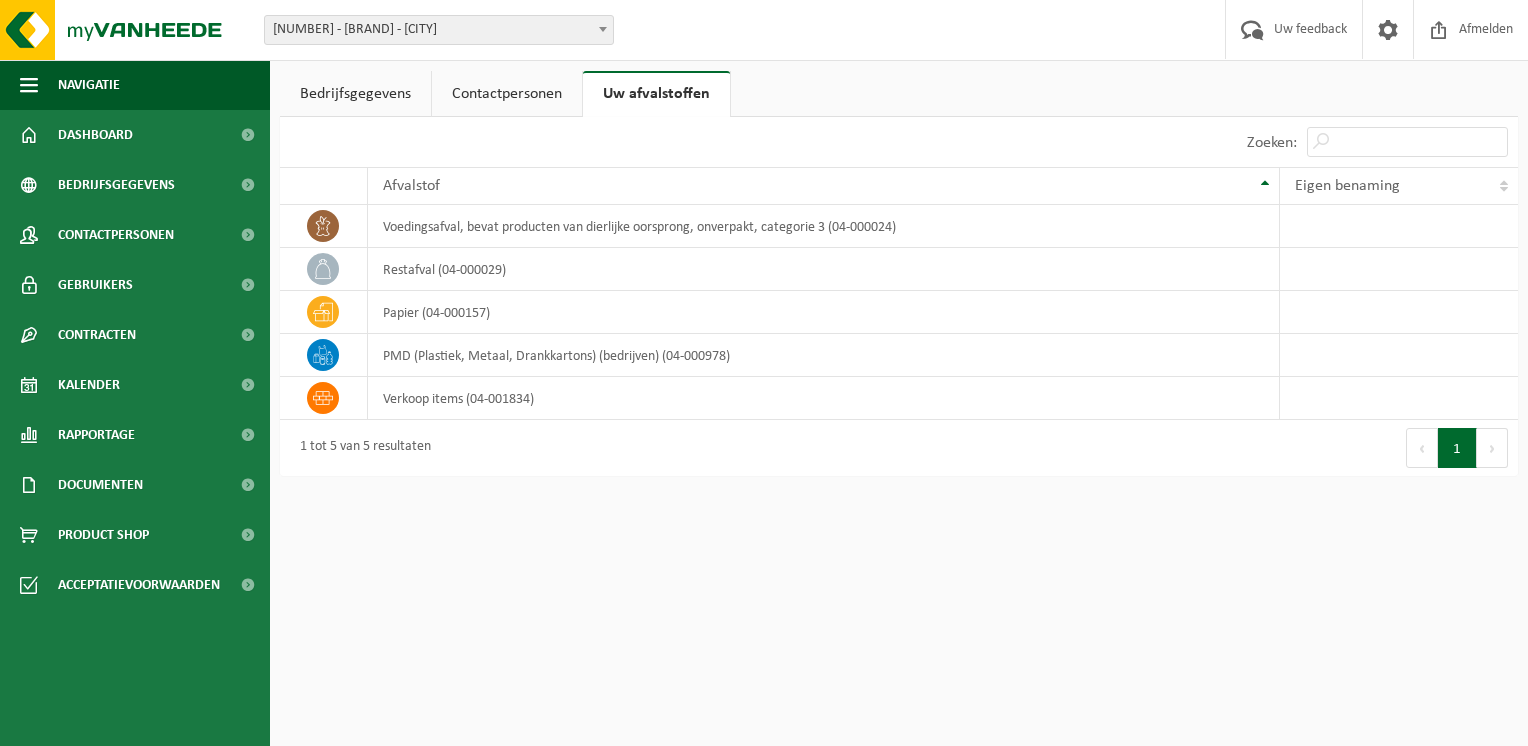 click on "Contactpersonen" at bounding box center (507, 94) 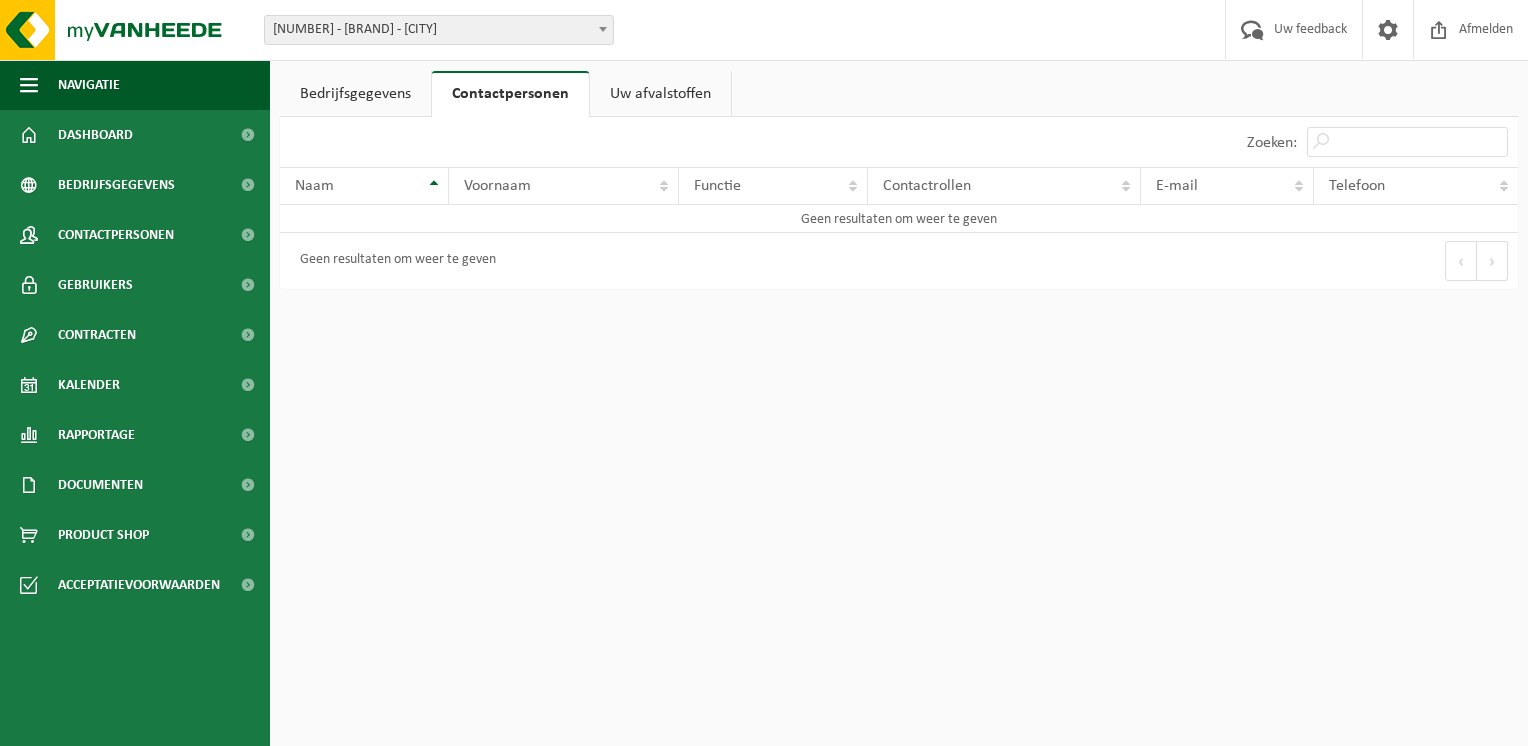 click on "Bedrijfsgegevens" at bounding box center (355, 94) 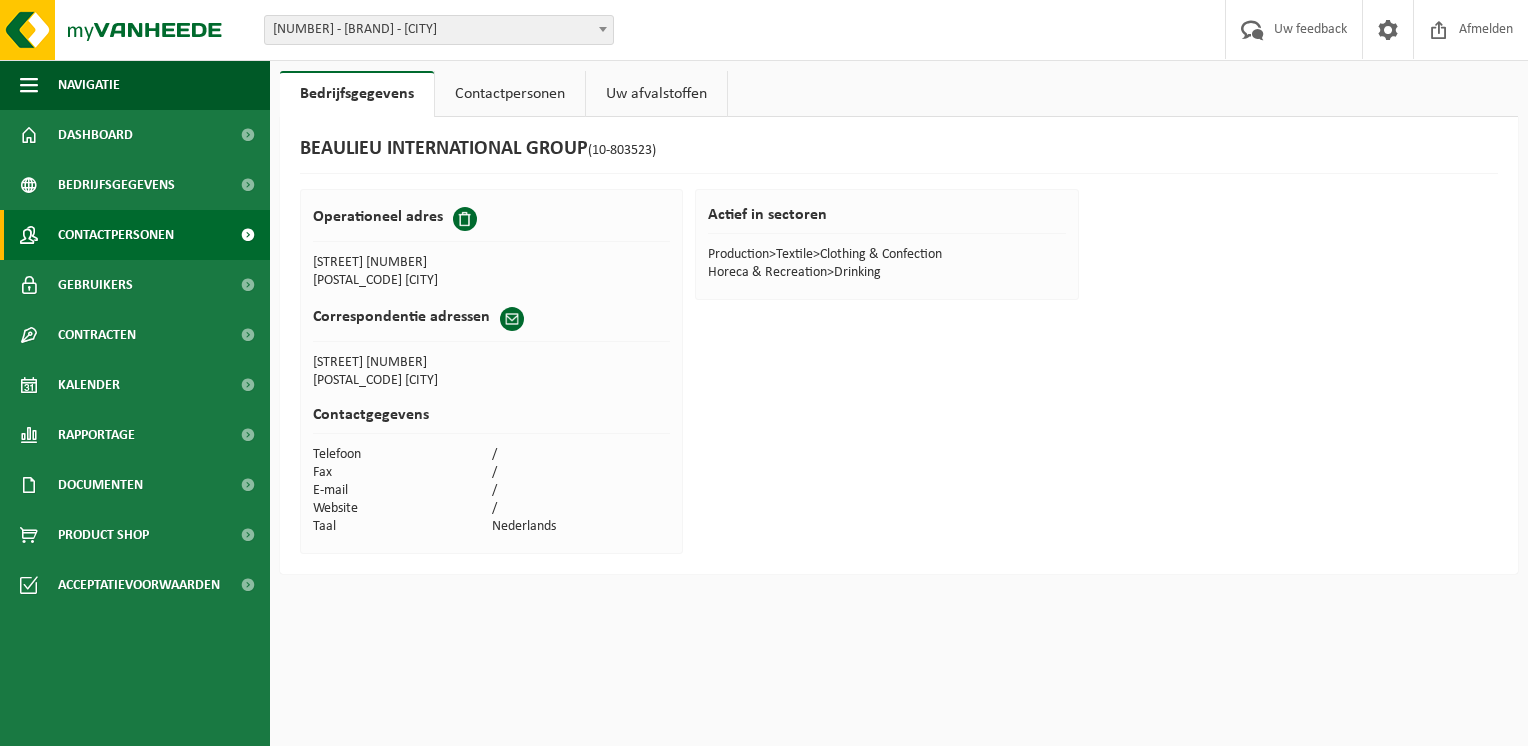 click on "Contactpersonen" at bounding box center [116, 235] 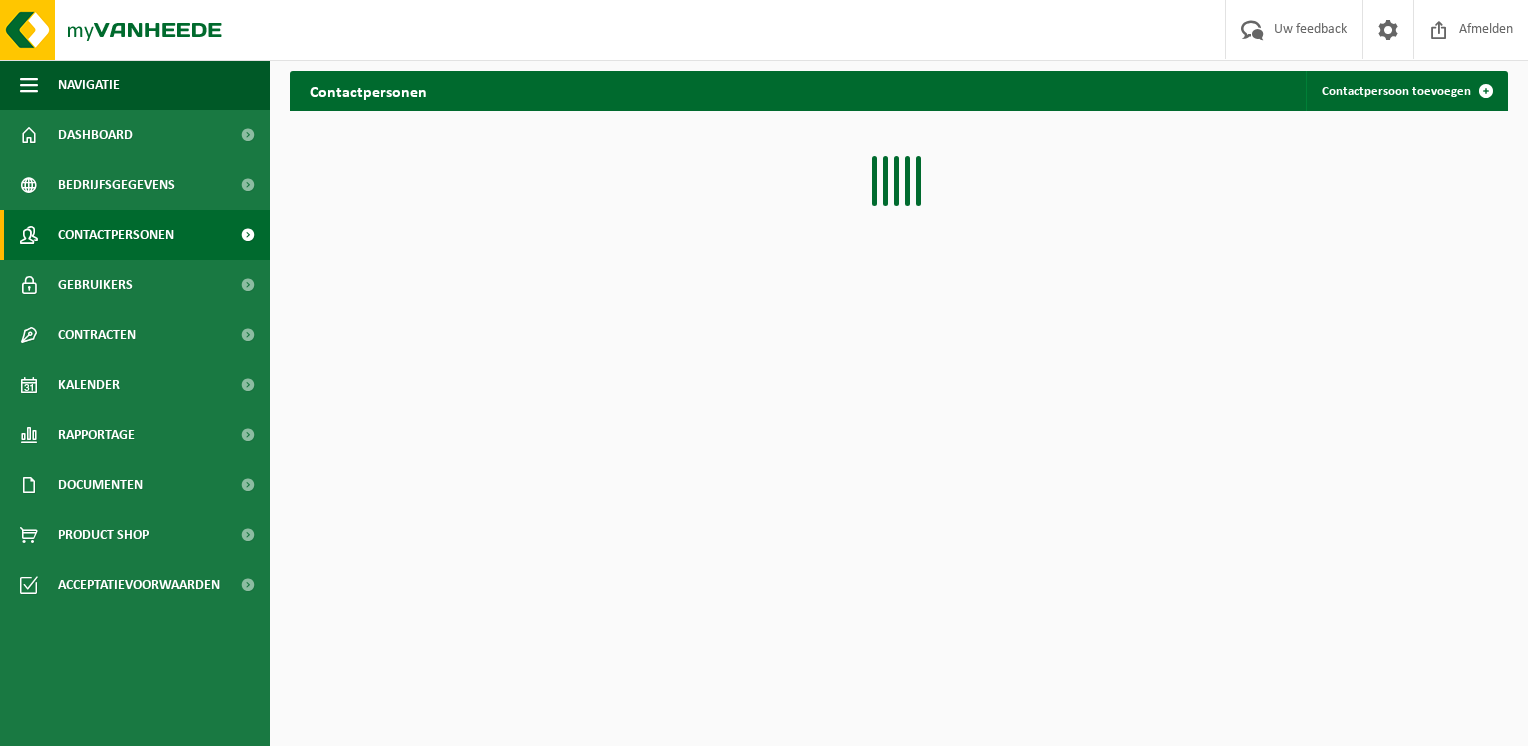 scroll, scrollTop: 0, scrollLeft: 0, axis: both 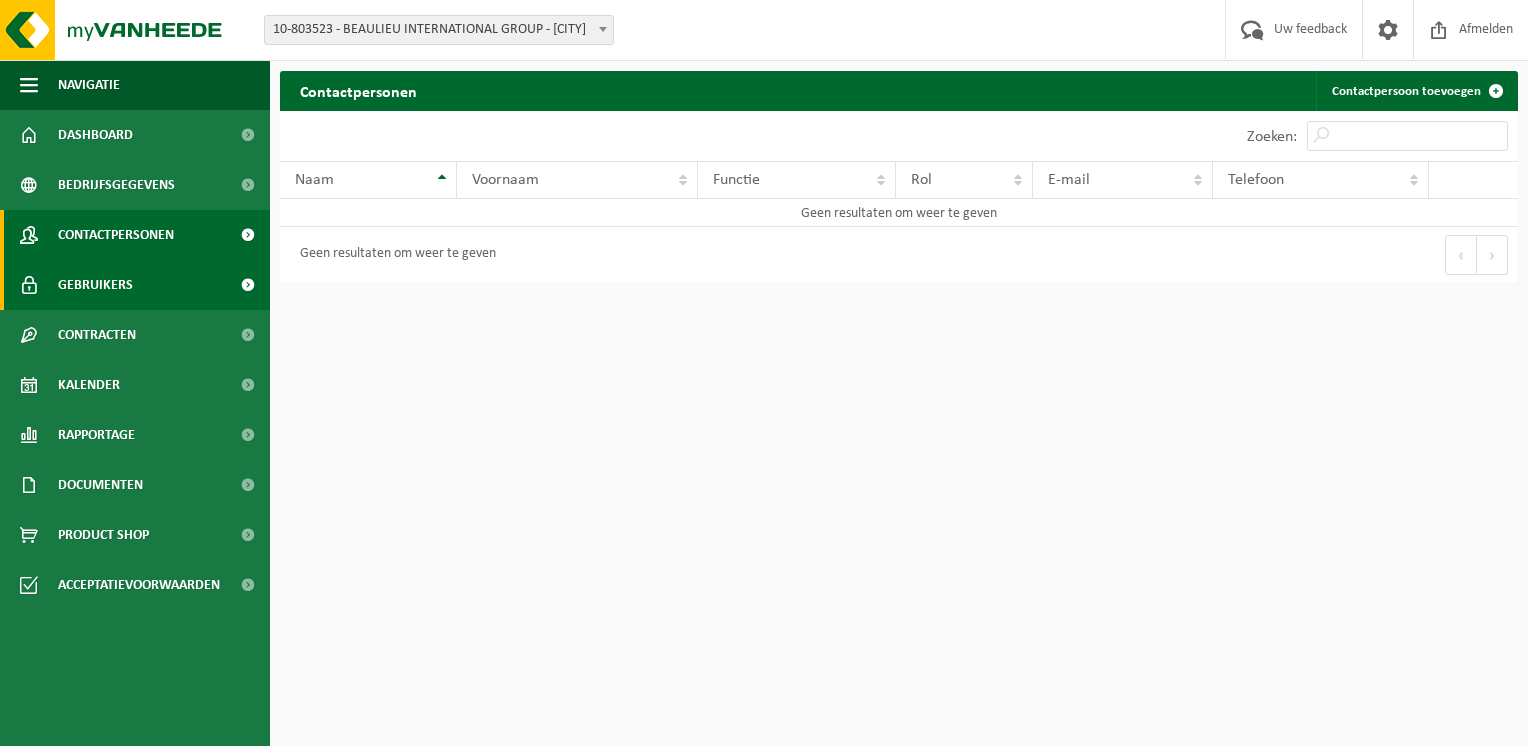 click on "Gebruikers" at bounding box center (95, 285) 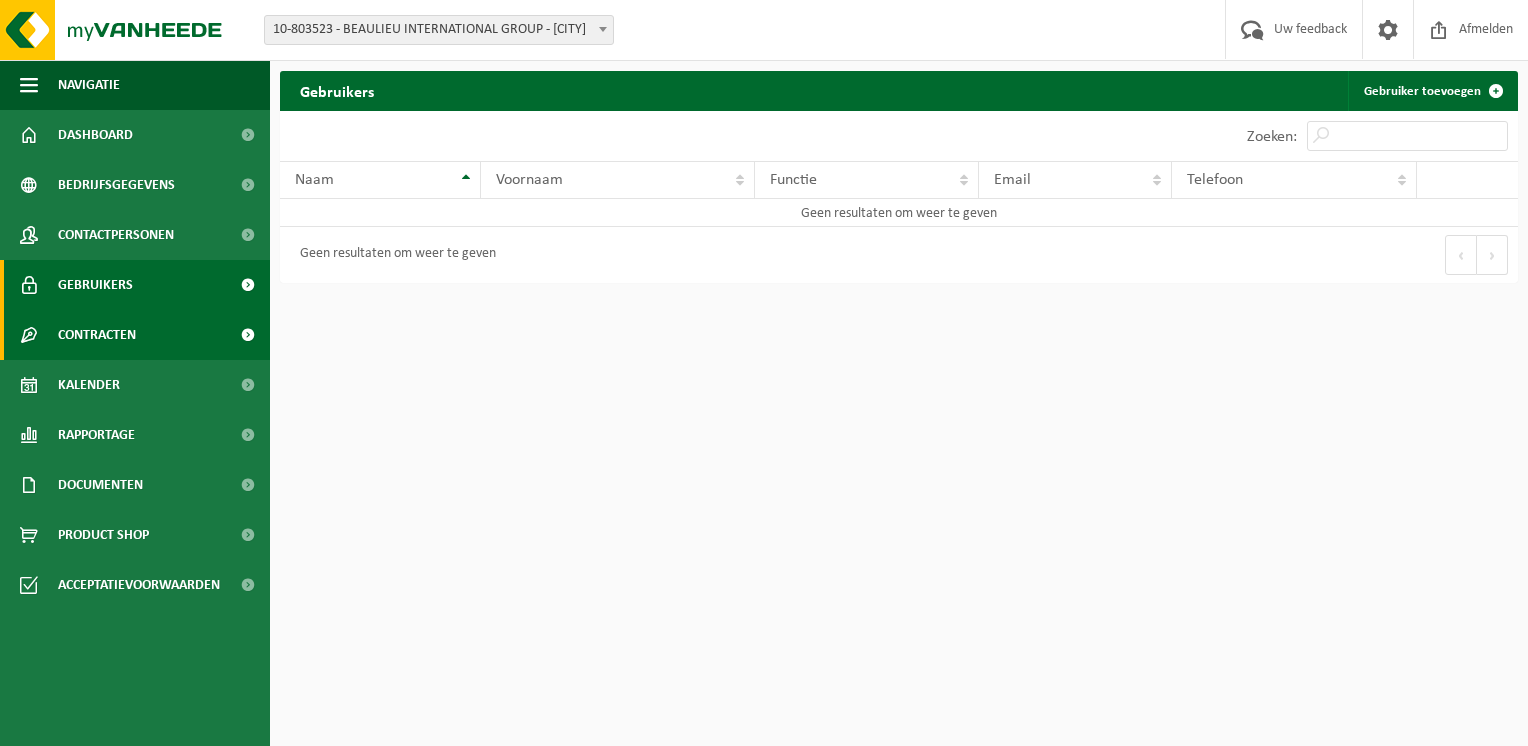 scroll, scrollTop: 0, scrollLeft: 0, axis: both 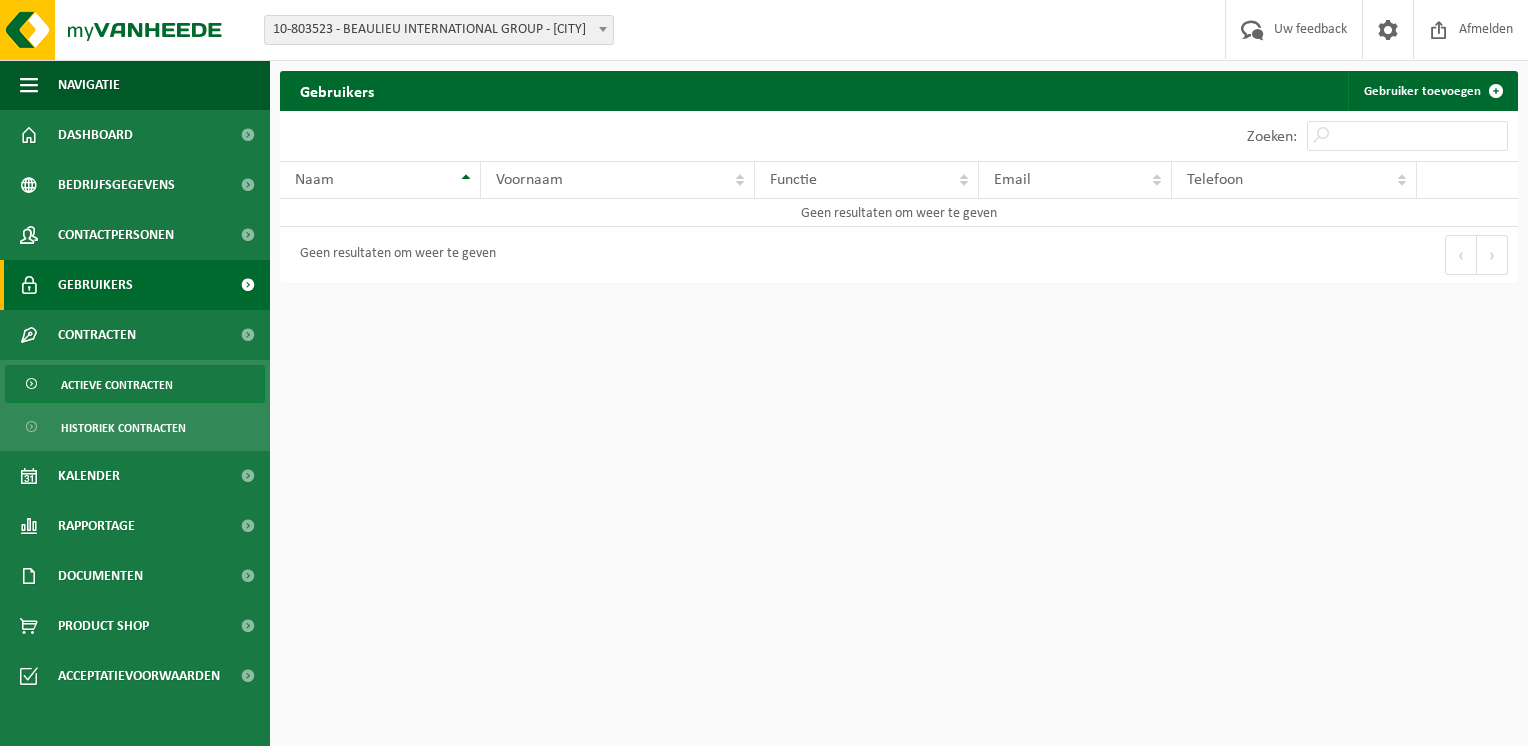 click on "Actieve contracten" at bounding box center (117, 385) 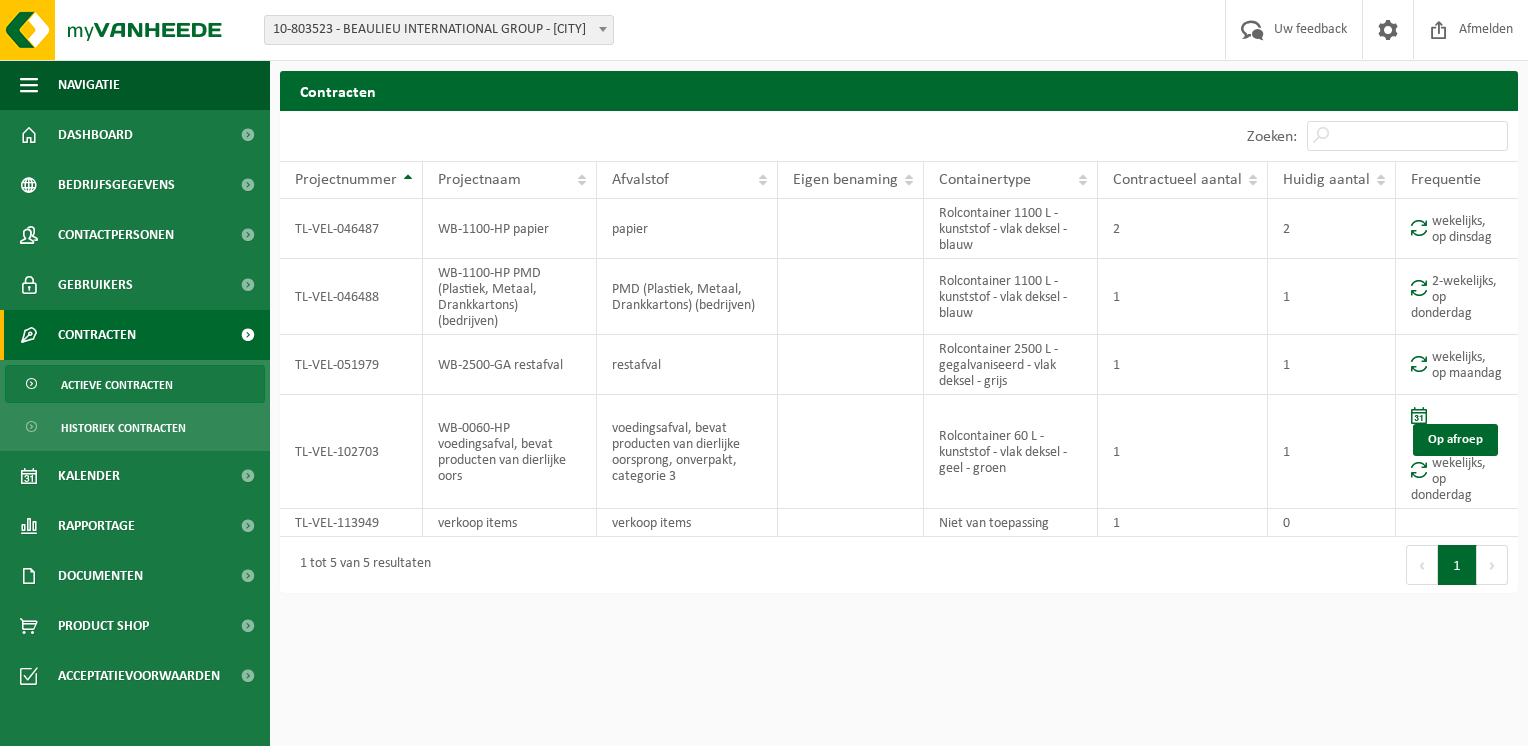 scroll, scrollTop: 0, scrollLeft: 0, axis: both 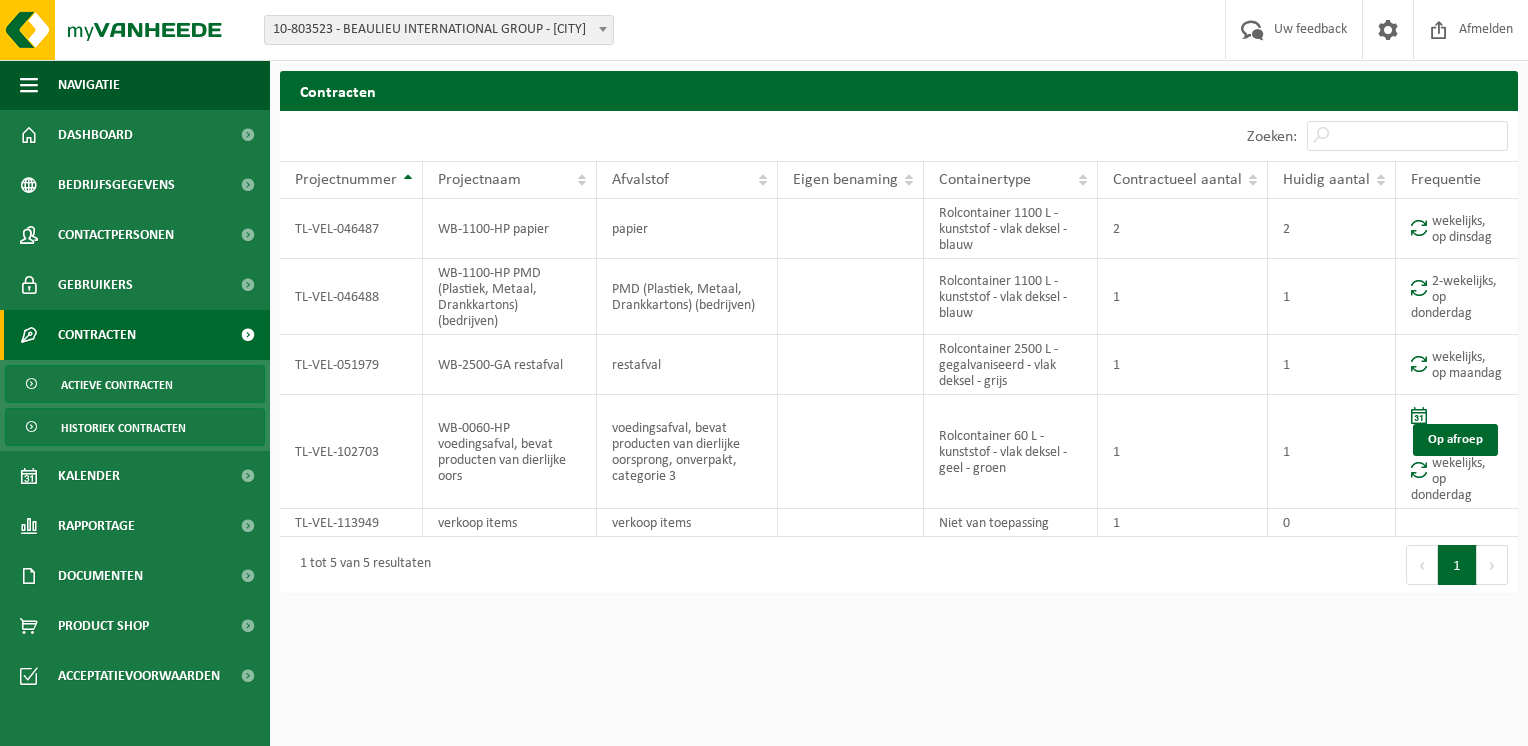 click on "Historiek contracten" at bounding box center (123, 428) 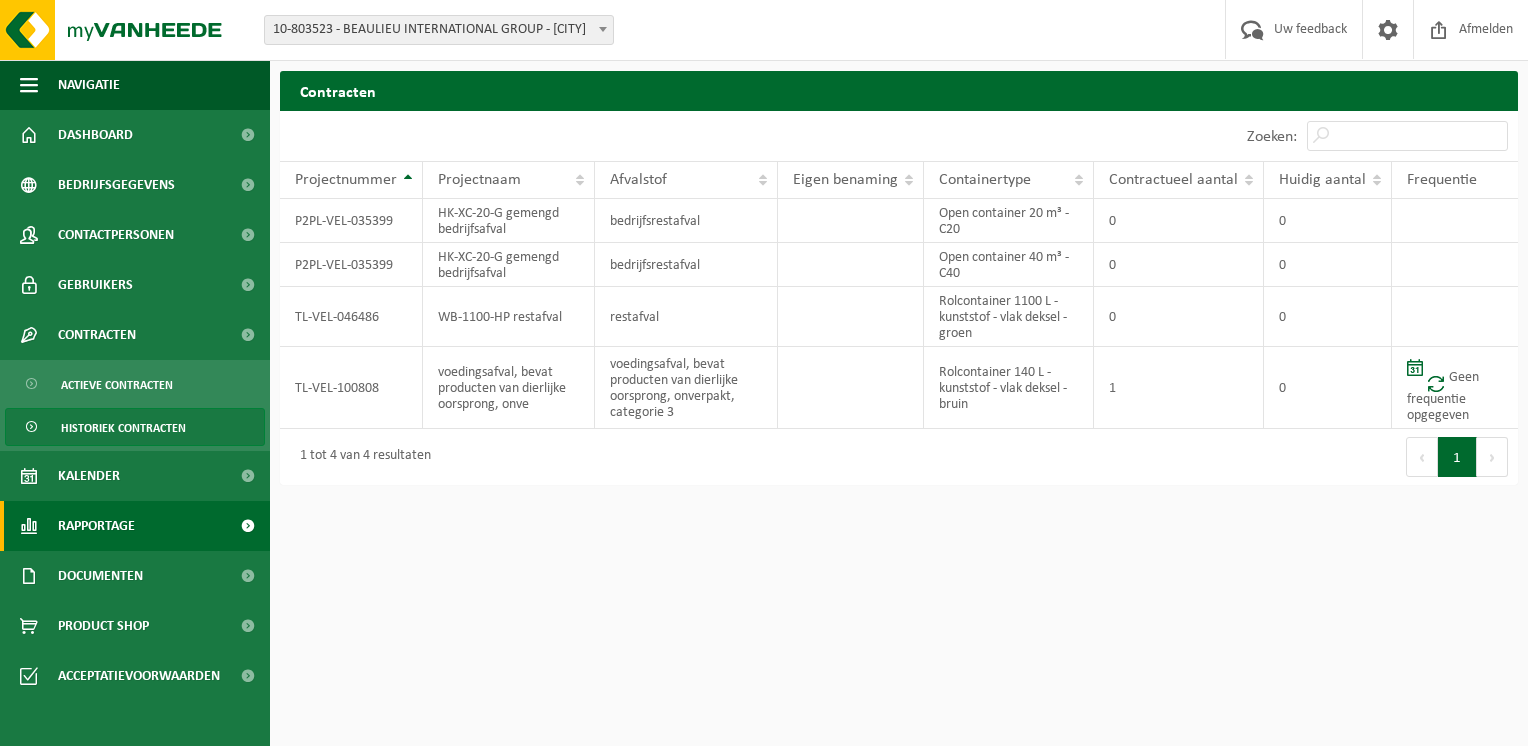 scroll, scrollTop: 0, scrollLeft: 0, axis: both 